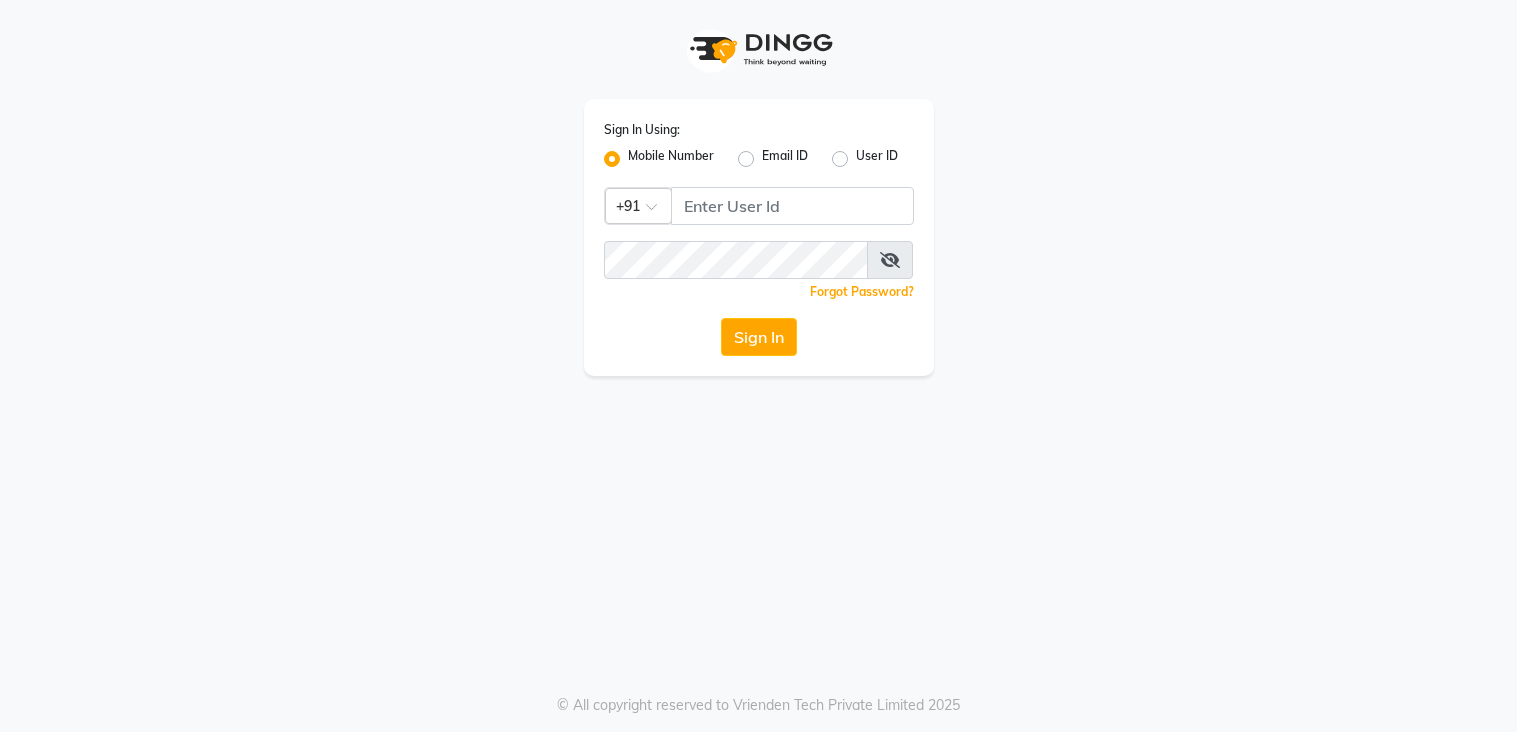 scroll, scrollTop: 0, scrollLeft: 0, axis: both 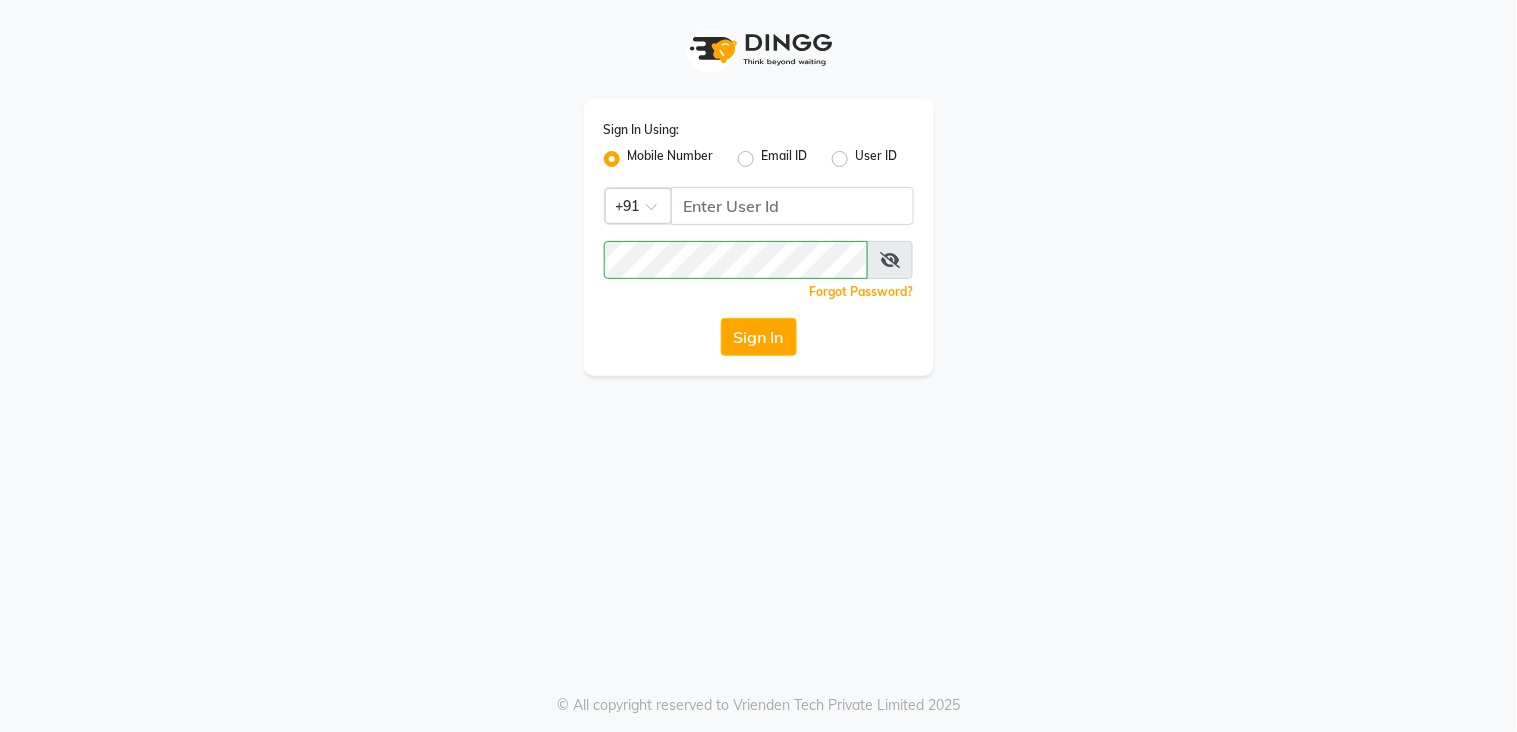 drag, startPoint x: 368, startPoint y: 370, endPoint x: 1251, endPoint y: 180, distance: 903.2104 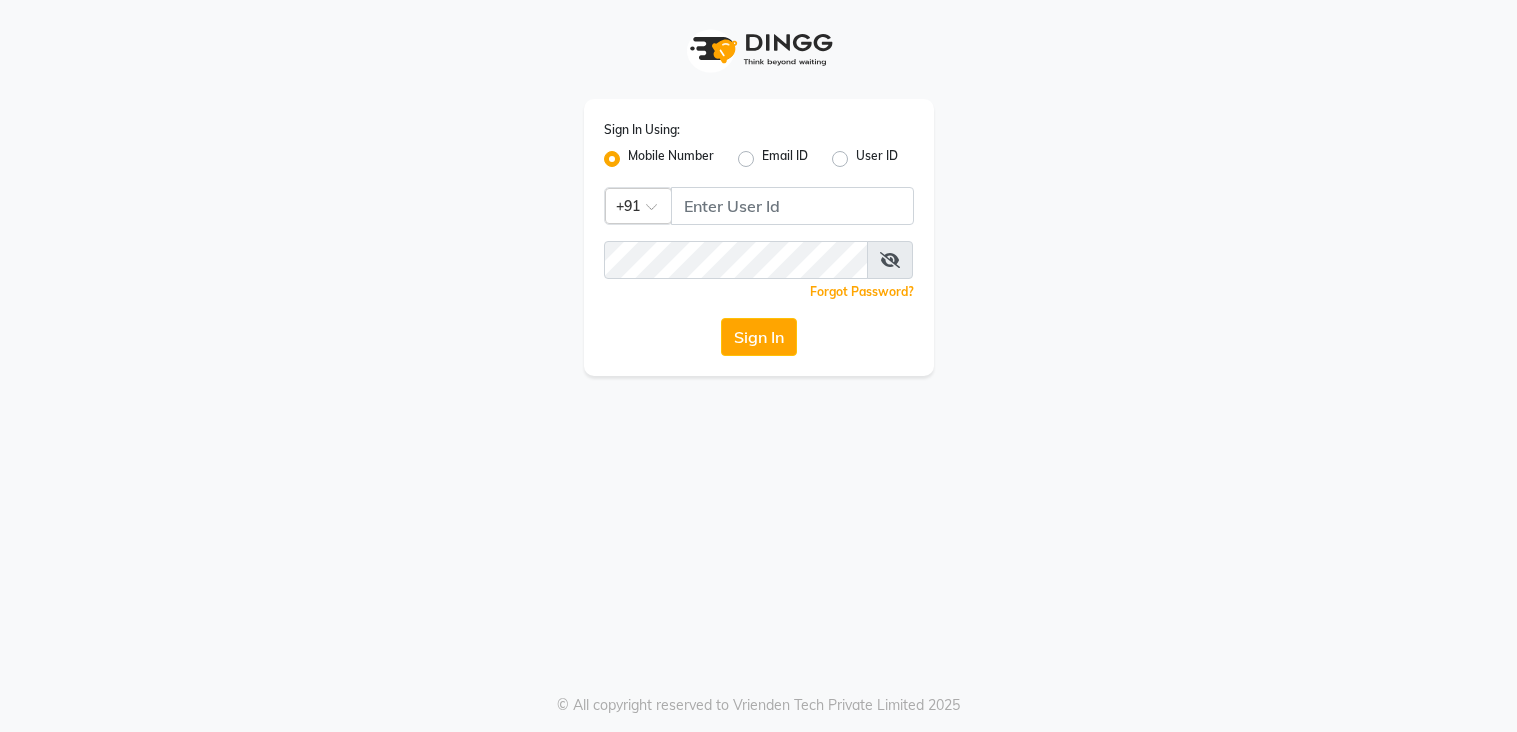 scroll, scrollTop: 0, scrollLeft: 0, axis: both 